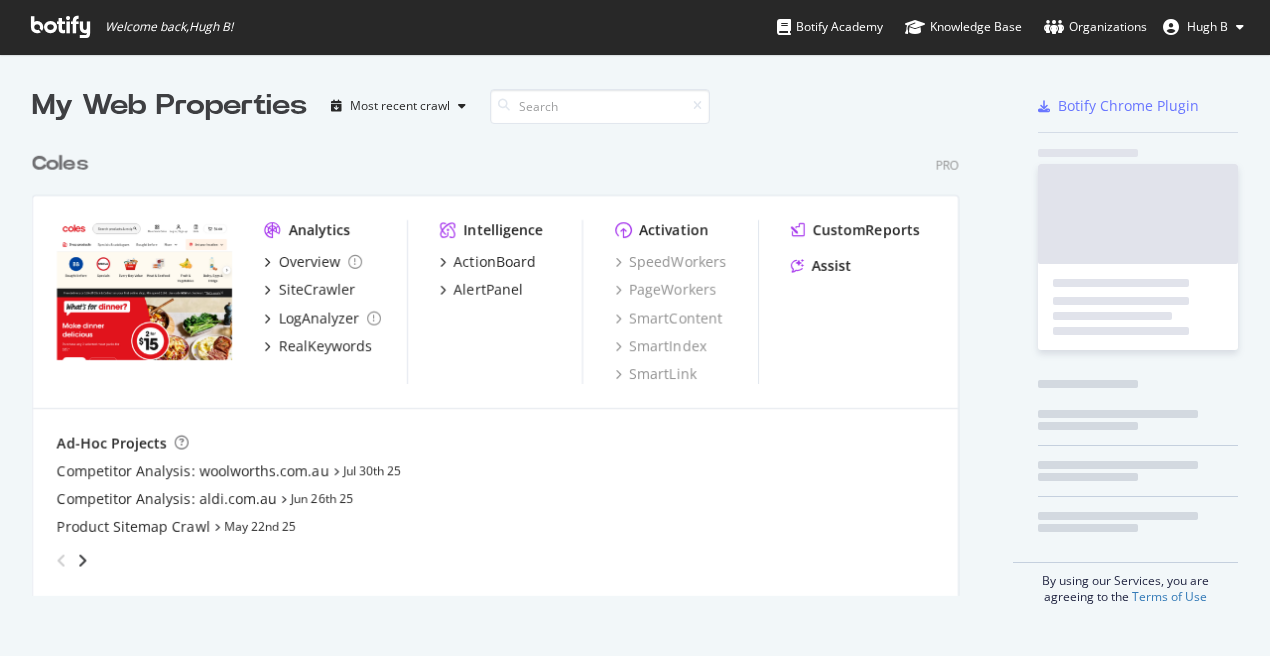 scroll, scrollTop: 0, scrollLeft: 0, axis: both 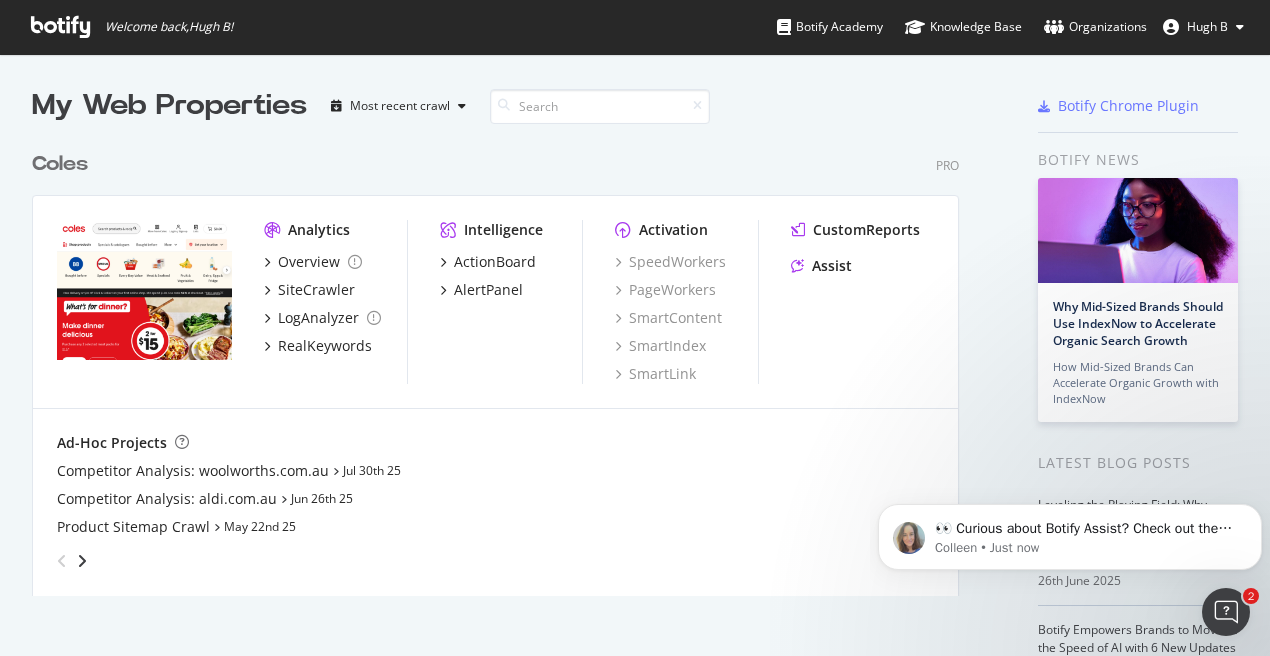 click at bounding box center (144, 290) 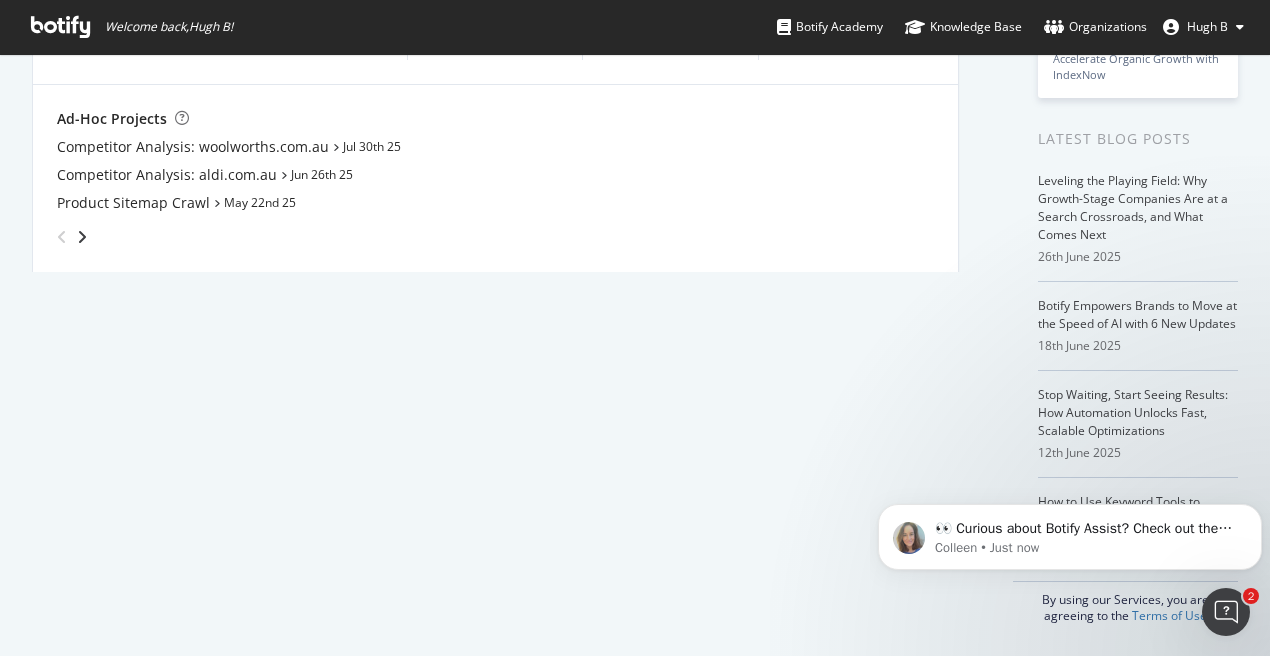 scroll, scrollTop: 0, scrollLeft: 0, axis: both 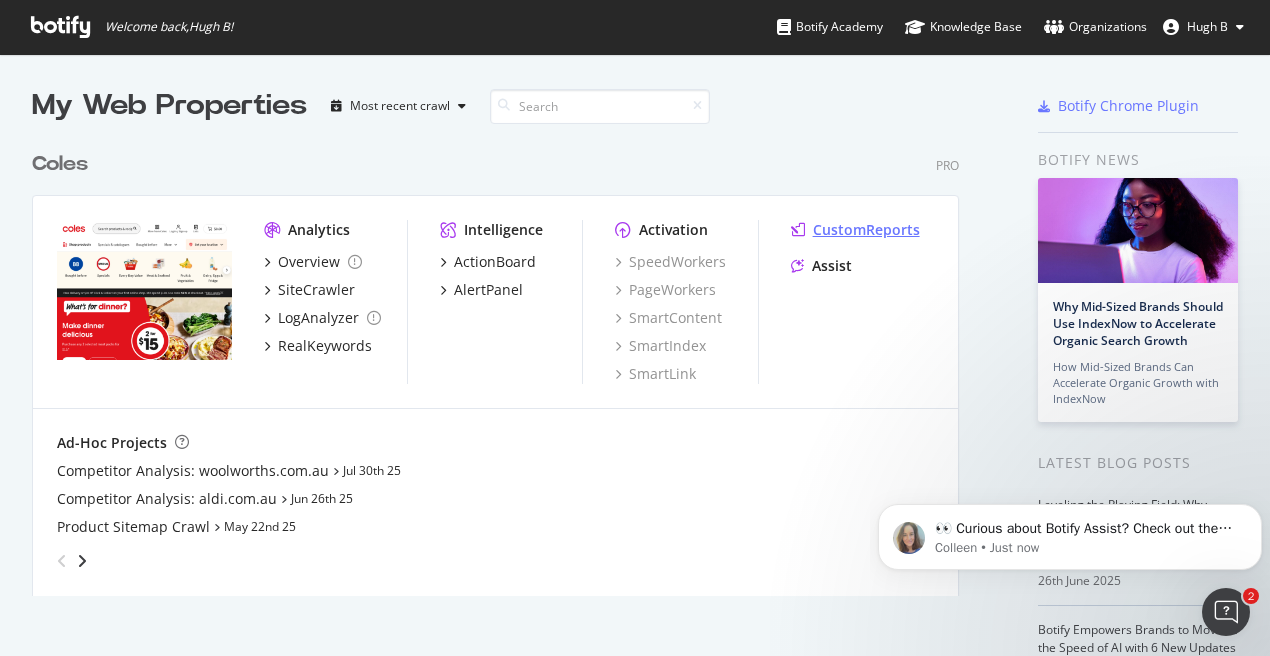 click on "CustomReports" at bounding box center (866, 230) 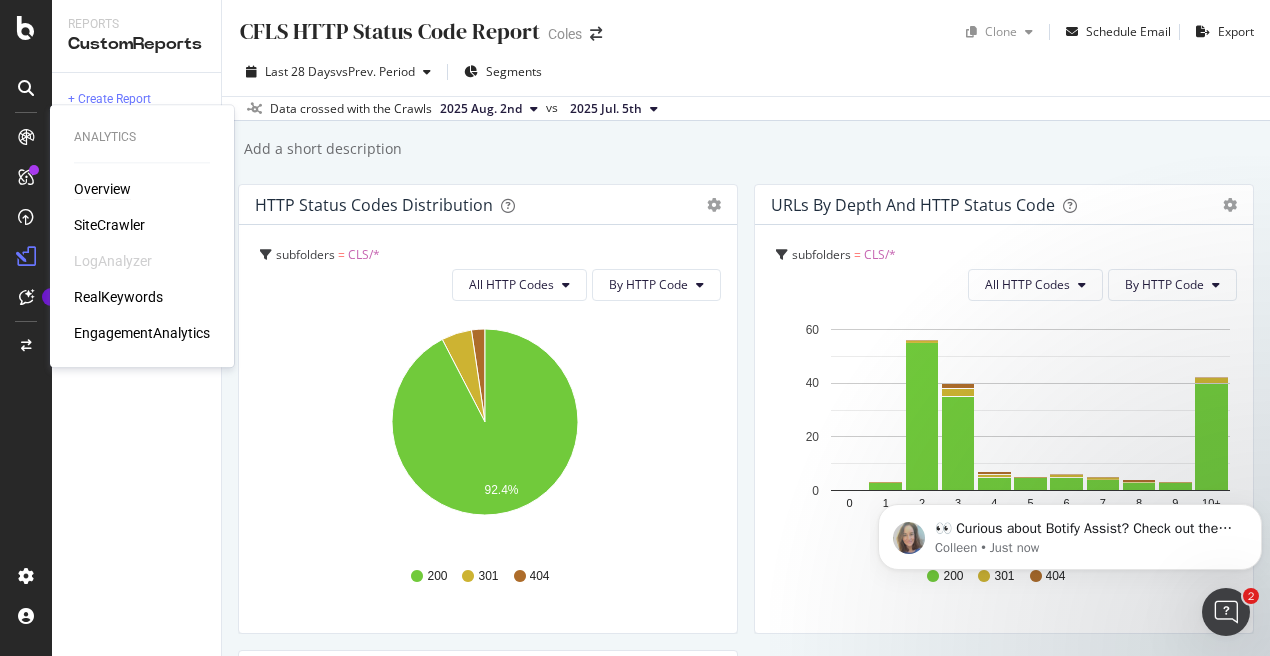 click on "Overview" at bounding box center (102, 189) 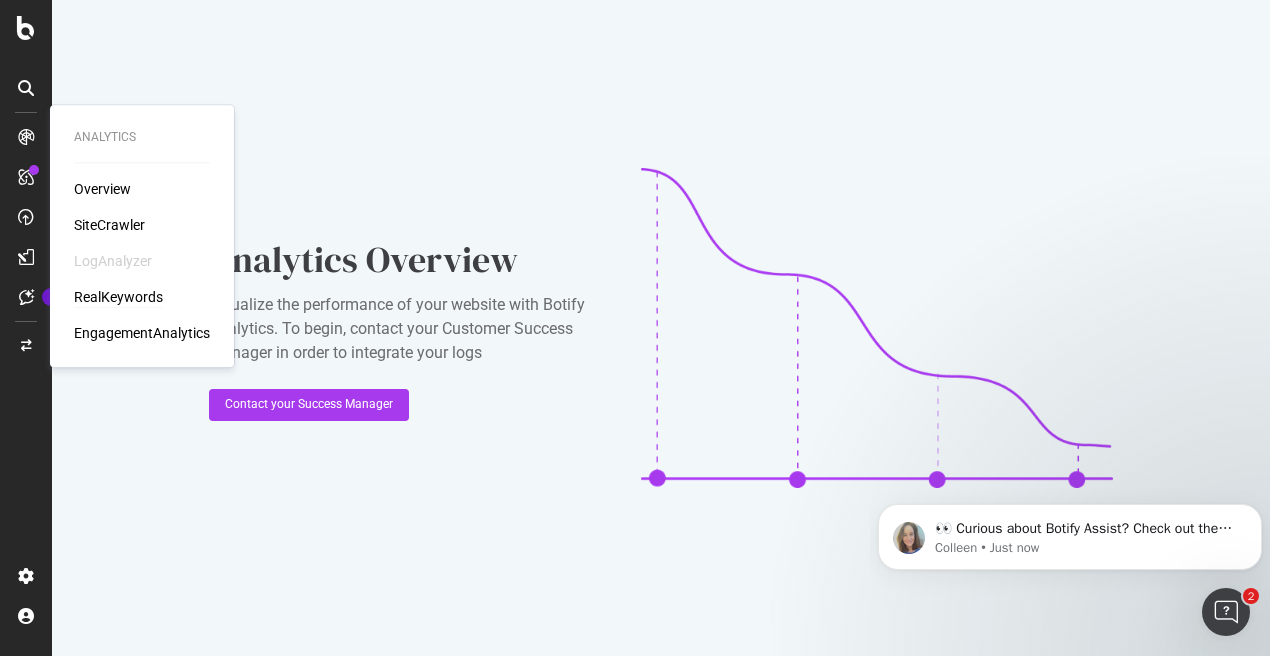 click on "RealKeywords" at bounding box center [118, 297] 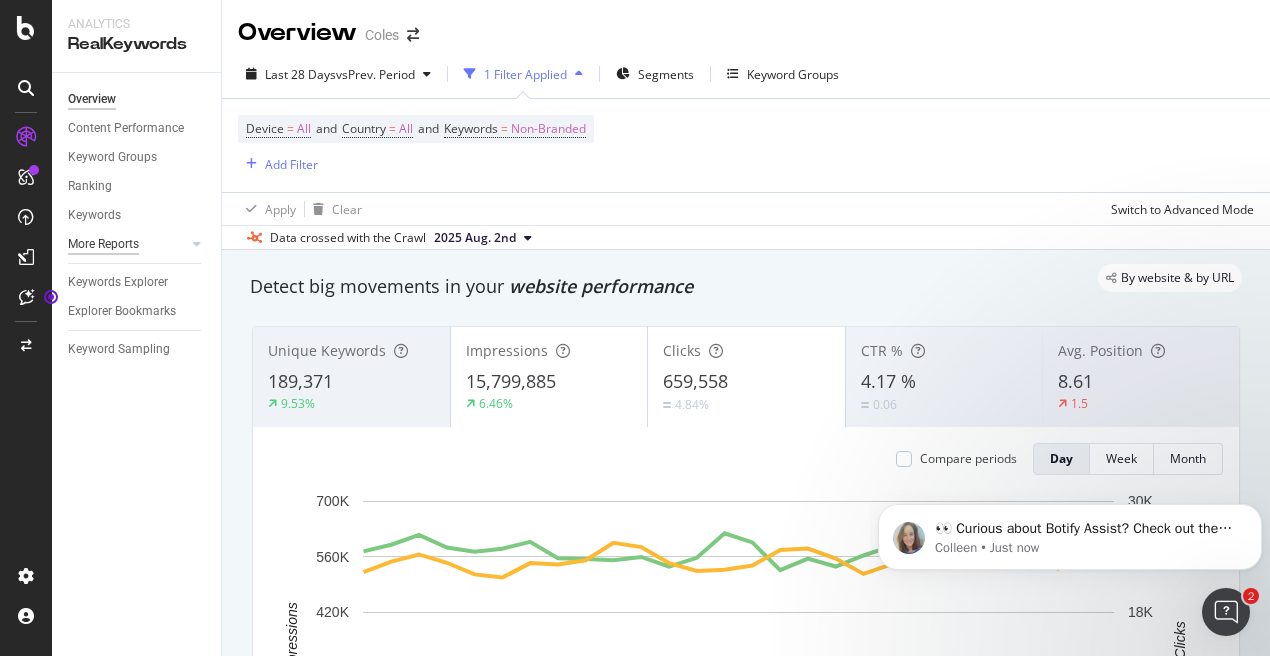 click on "More Reports" at bounding box center [103, 244] 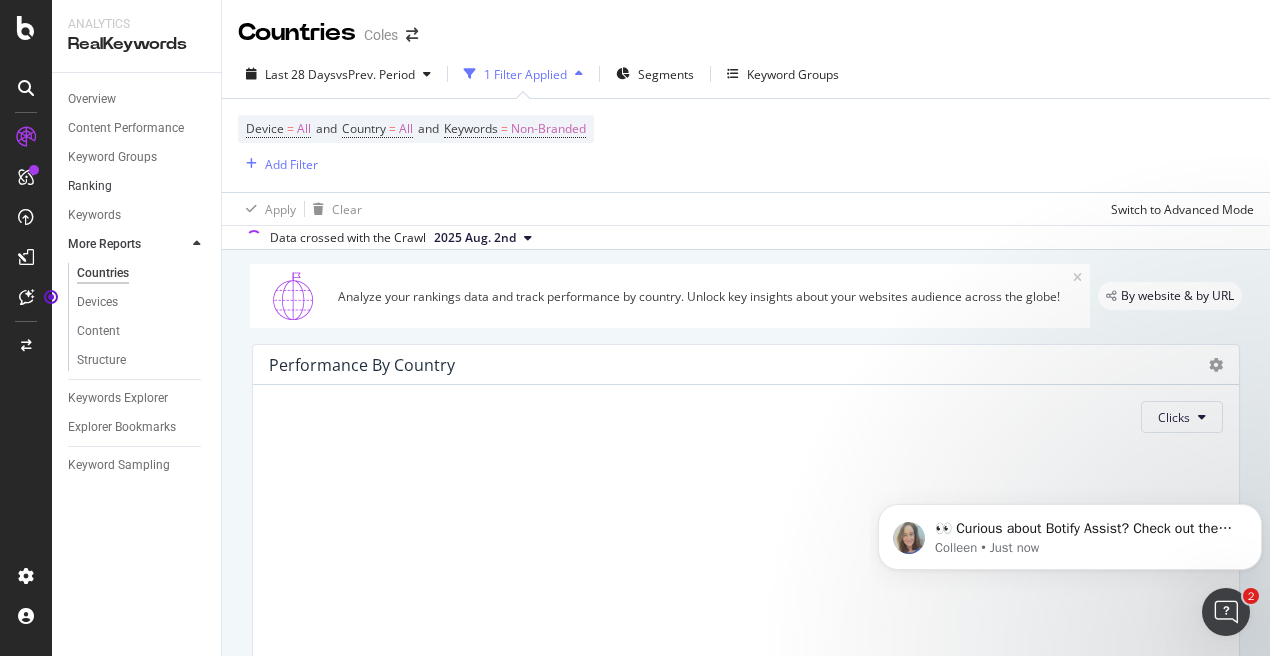 click on "Ranking" at bounding box center (137, 186) 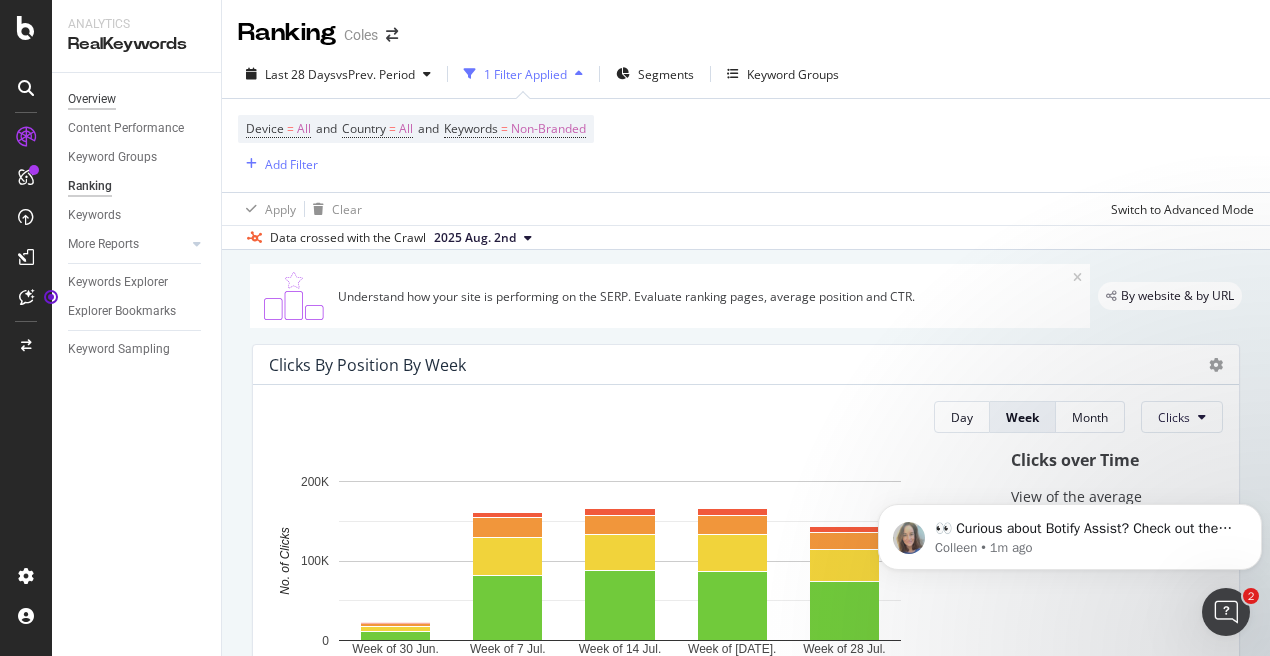 click on "Overview" at bounding box center [92, 99] 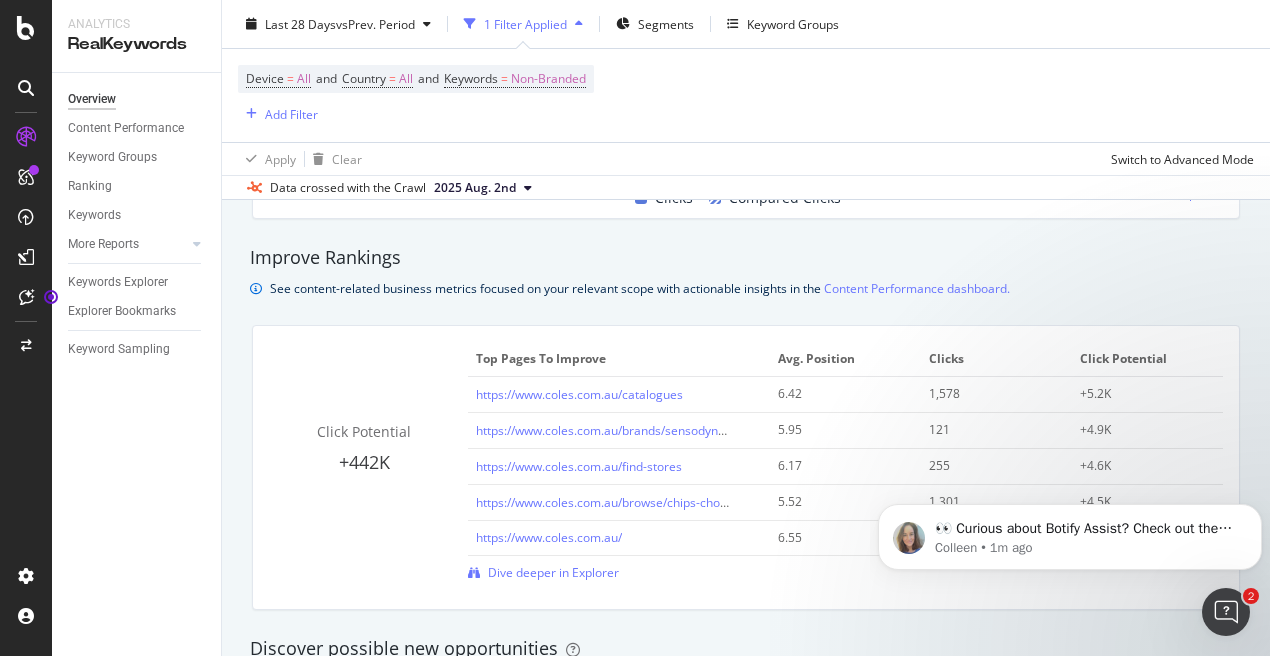 scroll, scrollTop: 1322, scrollLeft: 0, axis: vertical 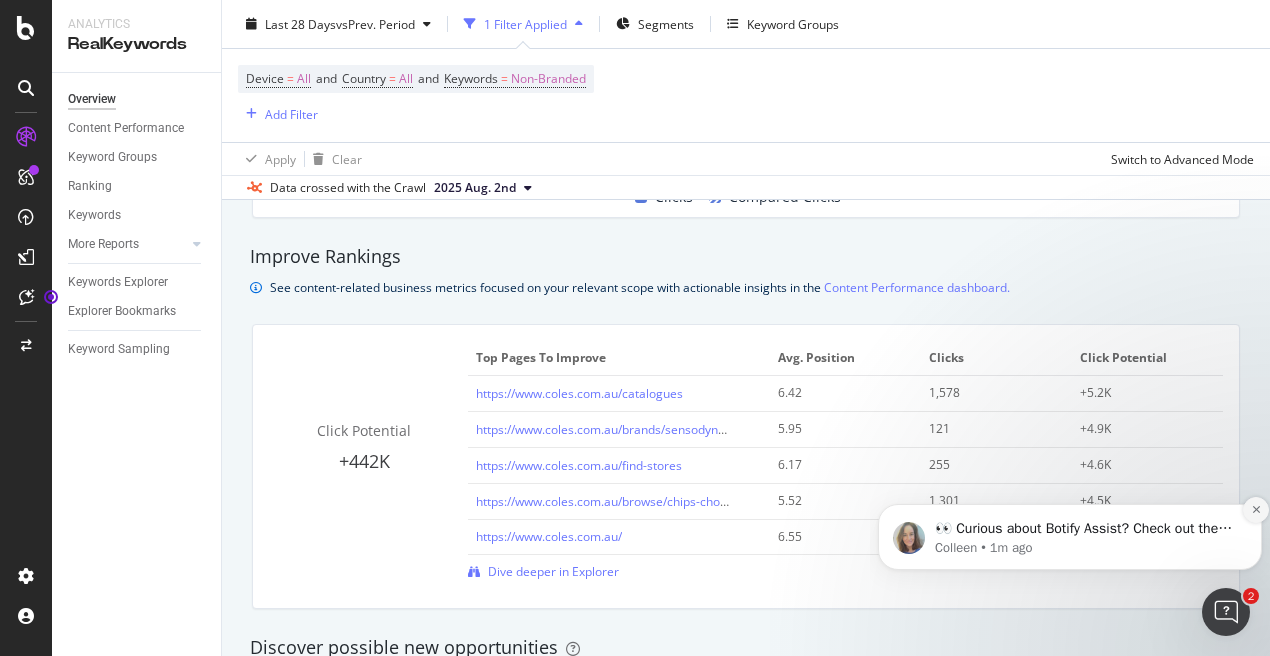 click 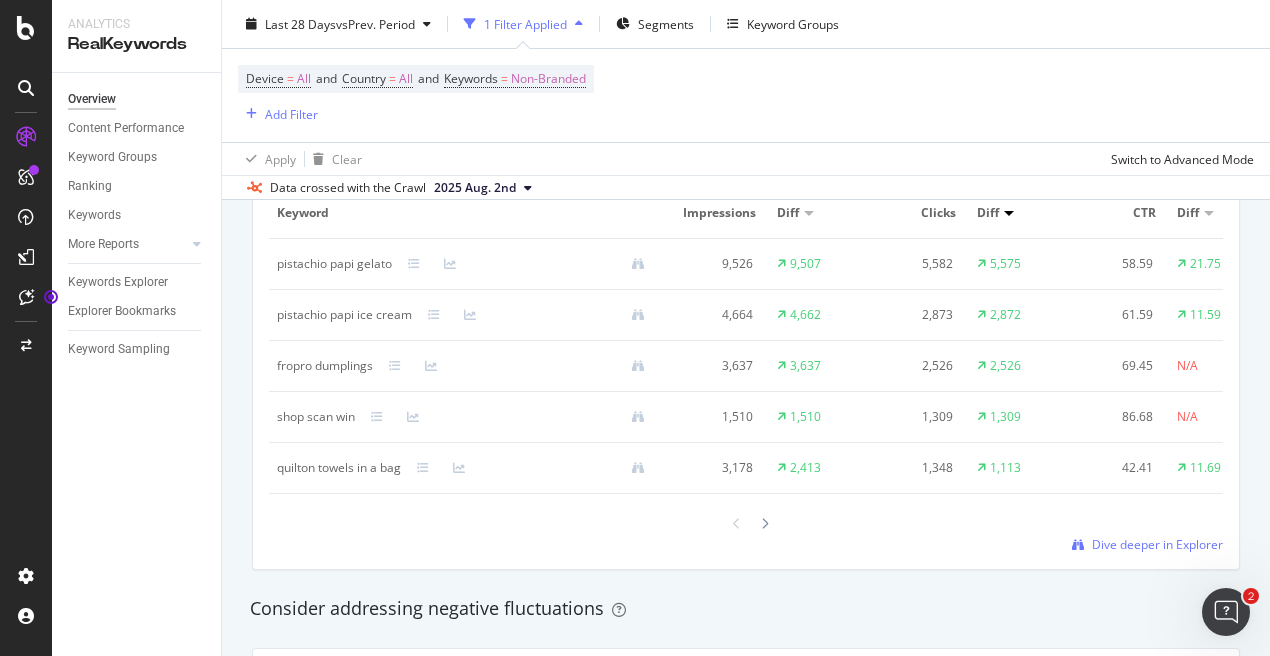 scroll, scrollTop: 1933, scrollLeft: 0, axis: vertical 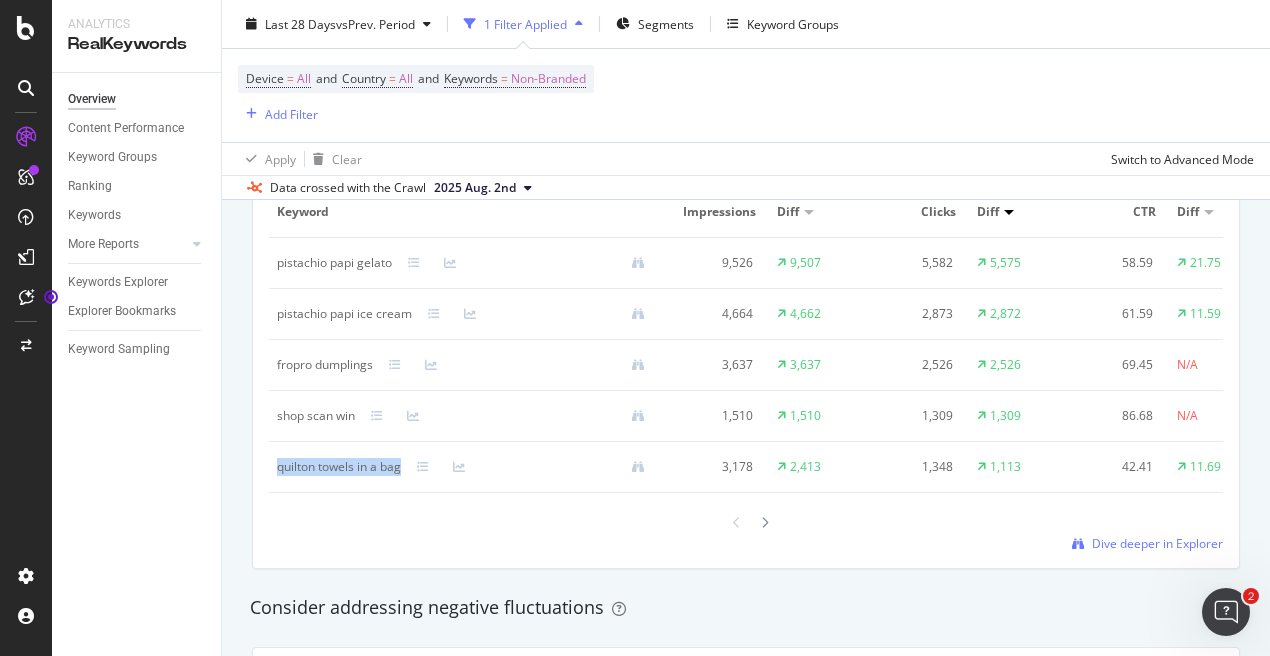 drag, startPoint x: 274, startPoint y: 463, endPoint x: 406, endPoint y: 462, distance: 132.00378 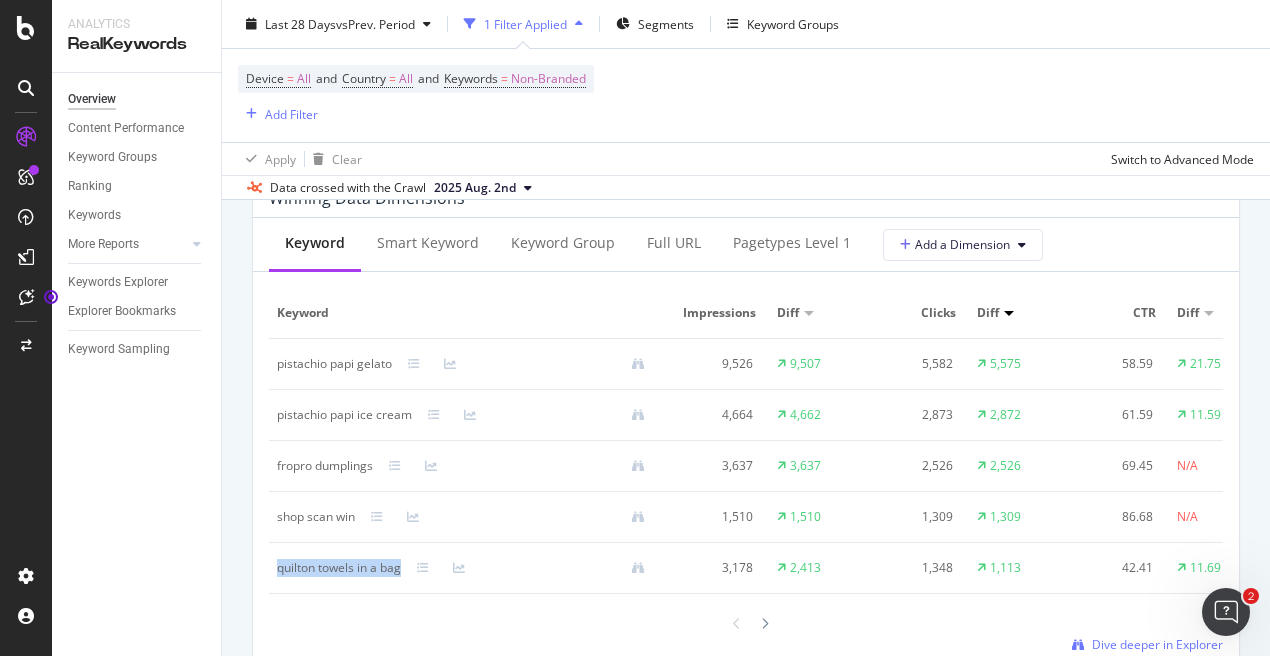scroll, scrollTop: 1829, scrollLeft: 0, axis: vertical 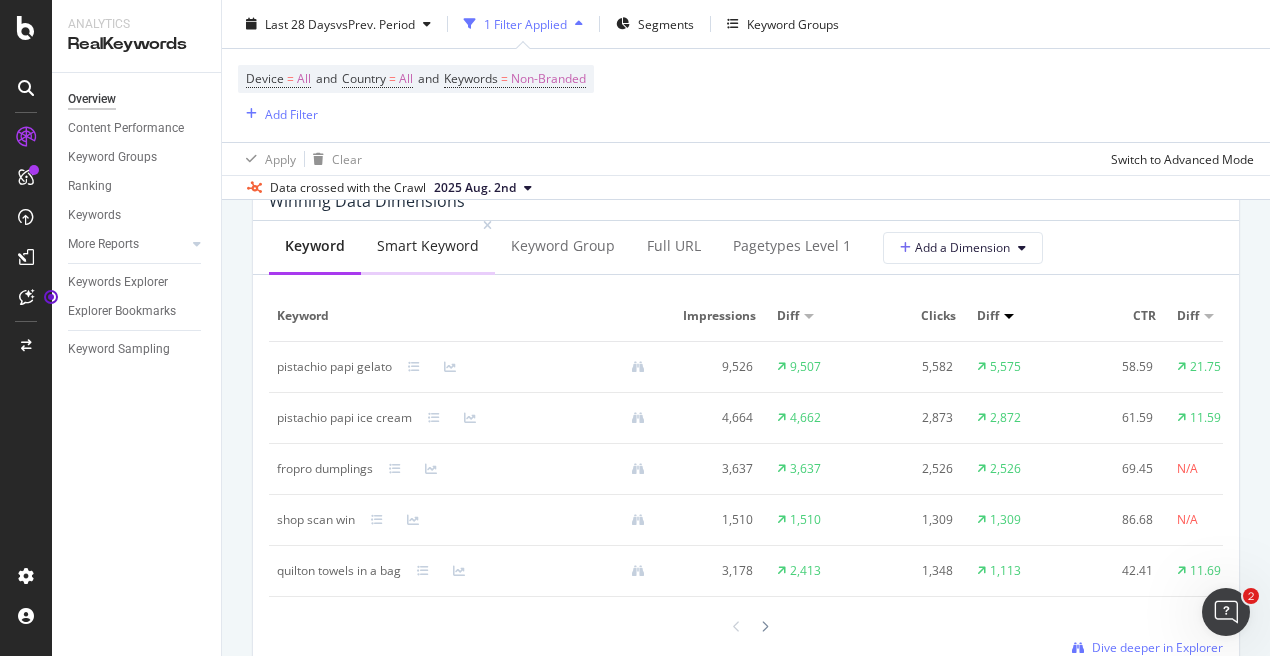 click on "Smart Keyword" at bounding box center (428, 246) 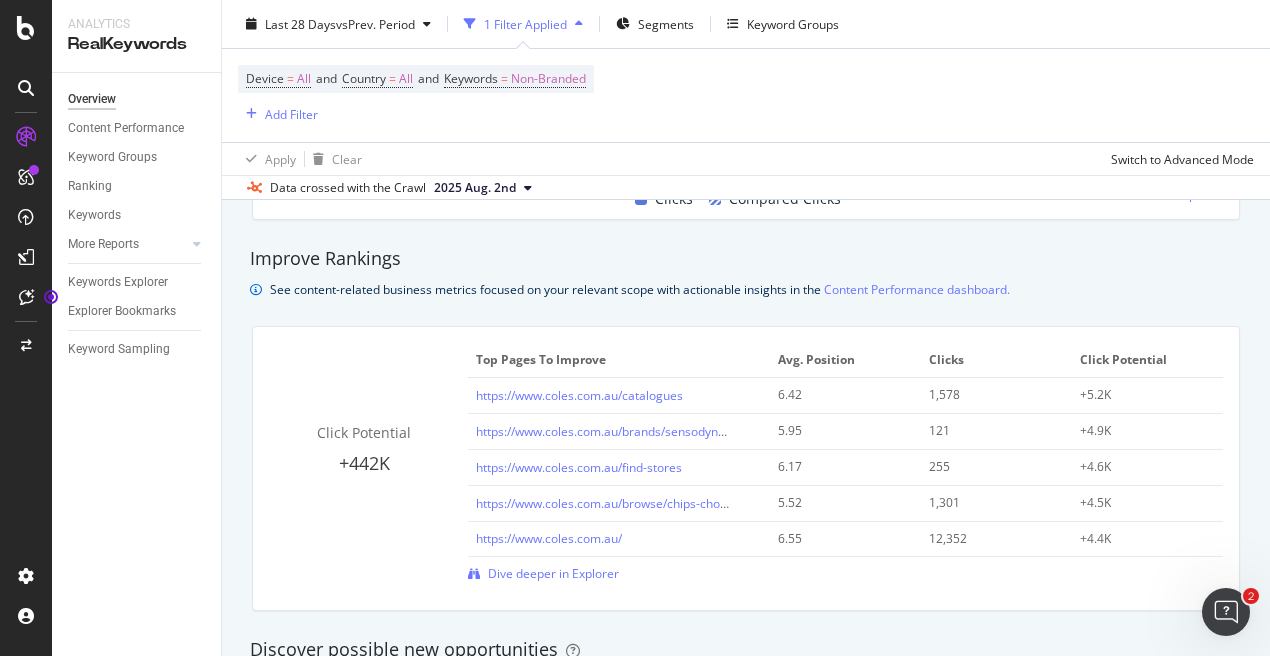 scroll, scrollTop: 1319, scrollLeft: 0, axis: vertical 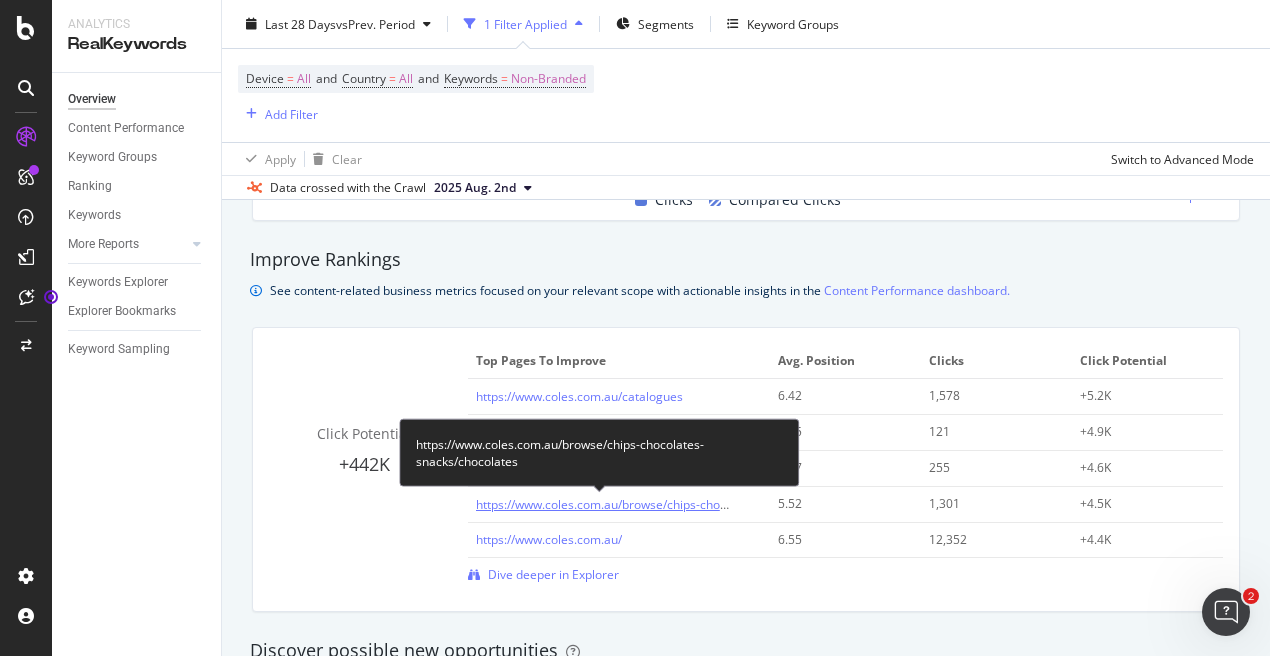 click on "https://www.coles.com.au/browse/chips-chocolates-snacks/chocolates" at bounding box center [671, 504] 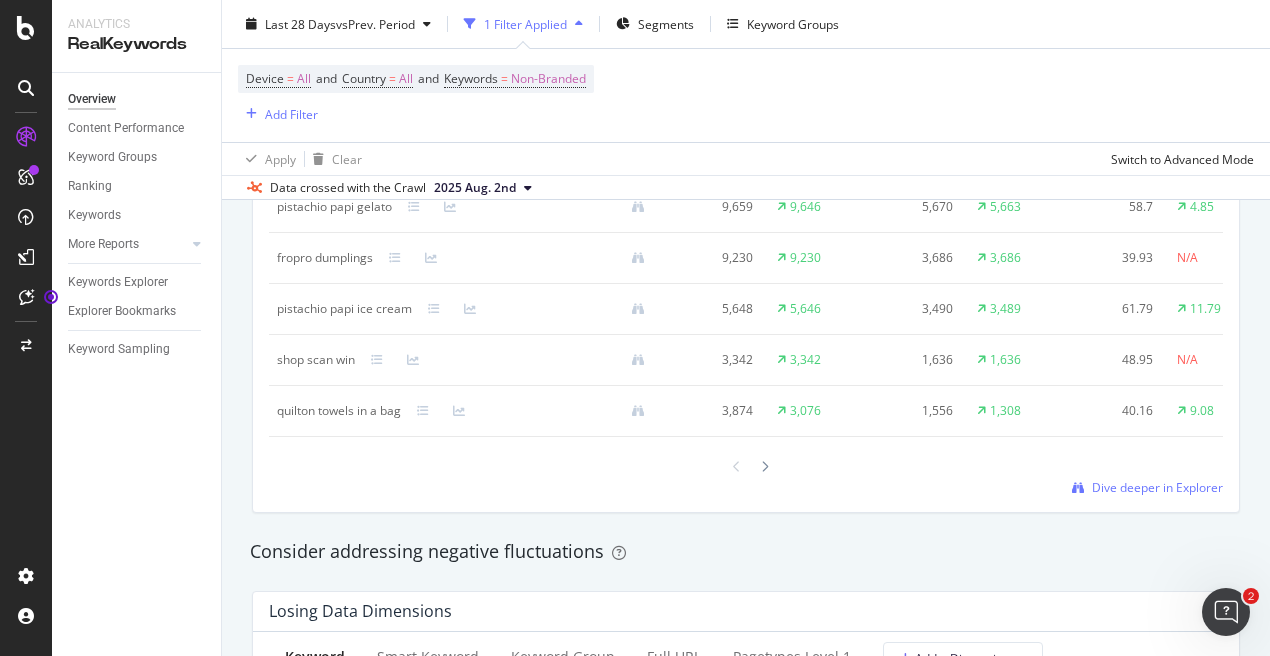 scroll, scrollTop: 2005, scrollLeft: 0, axis: vertical 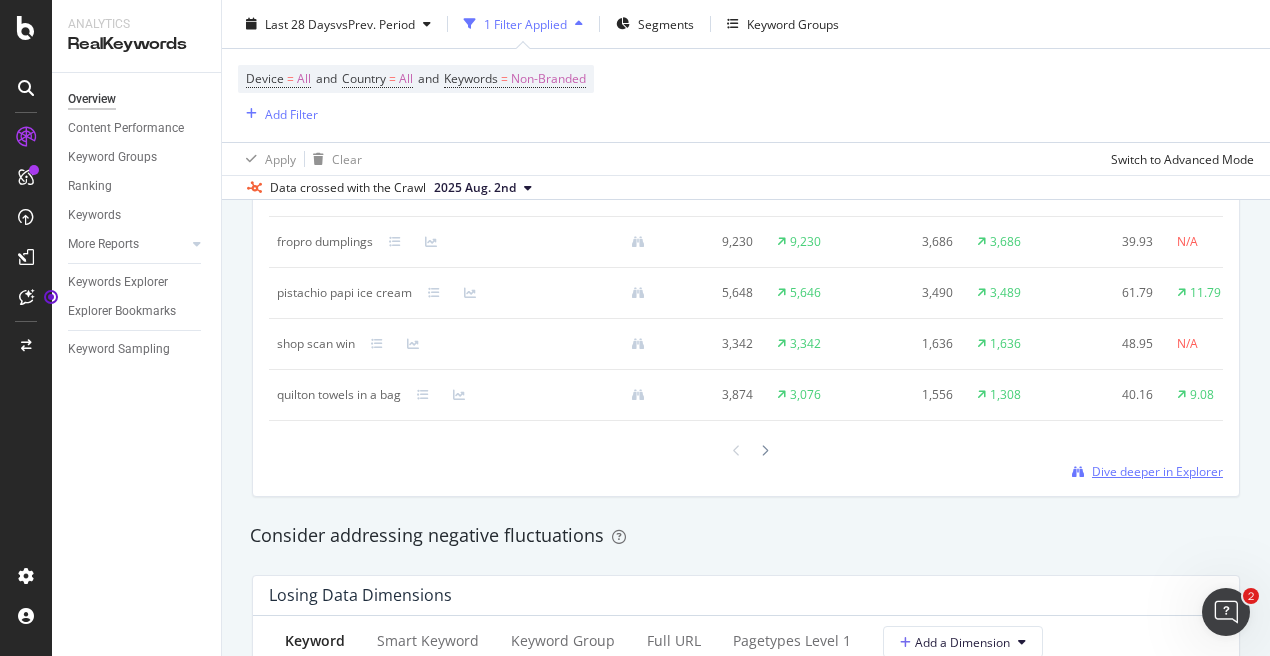 click on "Dive deeper in Explorer" at bounding box center (1157, 471) 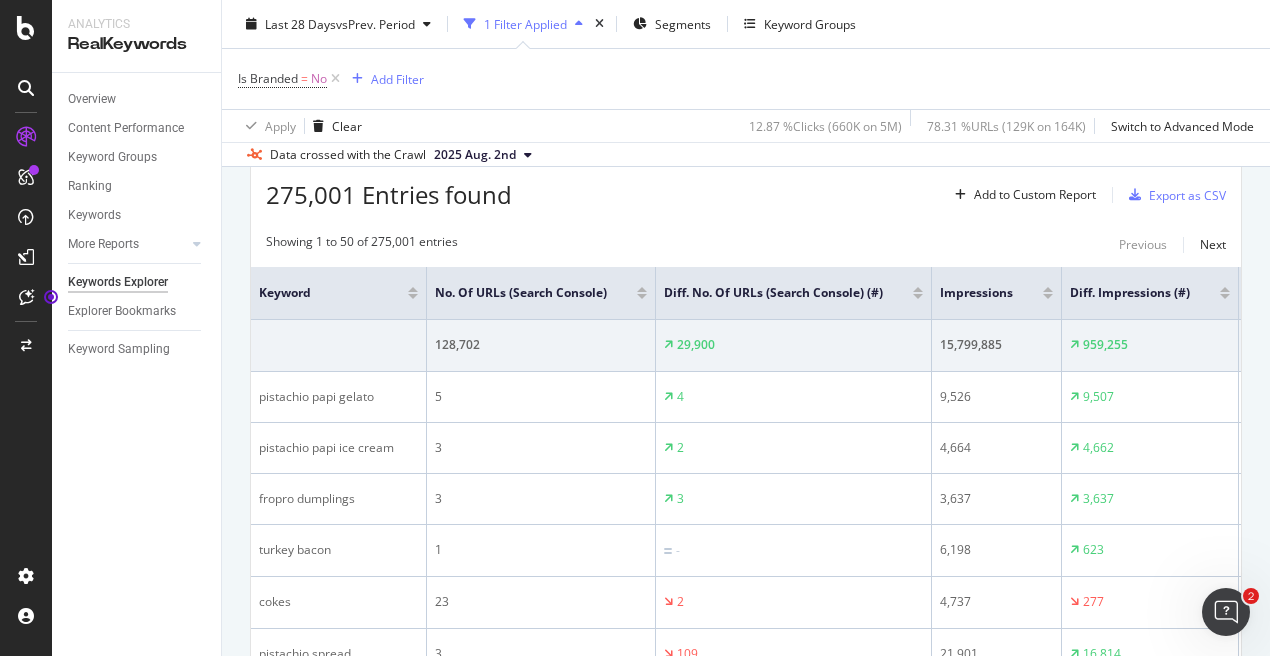 scroll, scrollTop: 217, scrollLeft: 0, axis: vertical 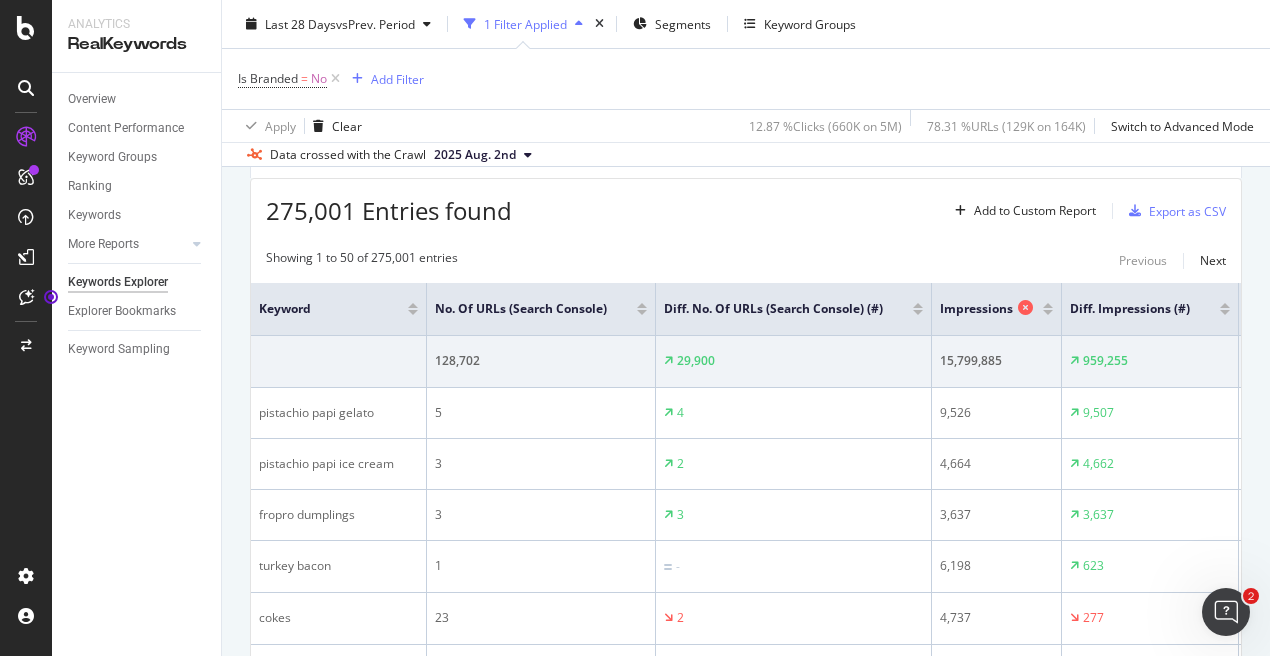 click on "Impressions" at bounding box center (976, 309) 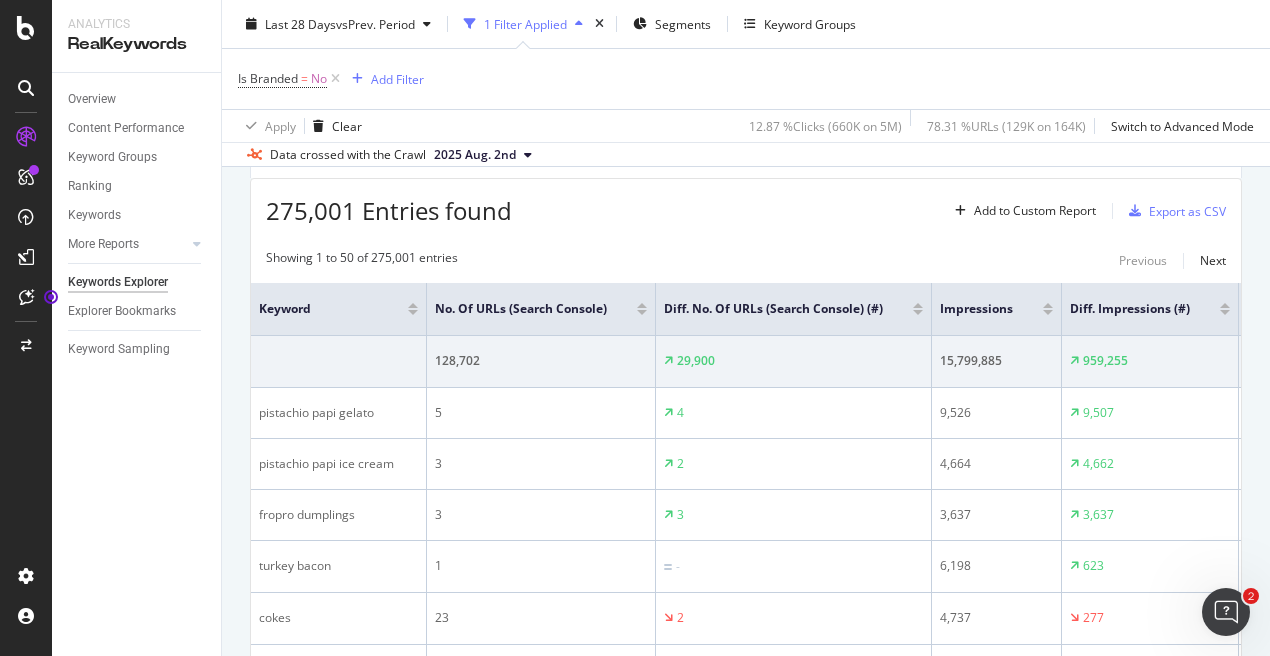 click at bounding box center (1048, 312) 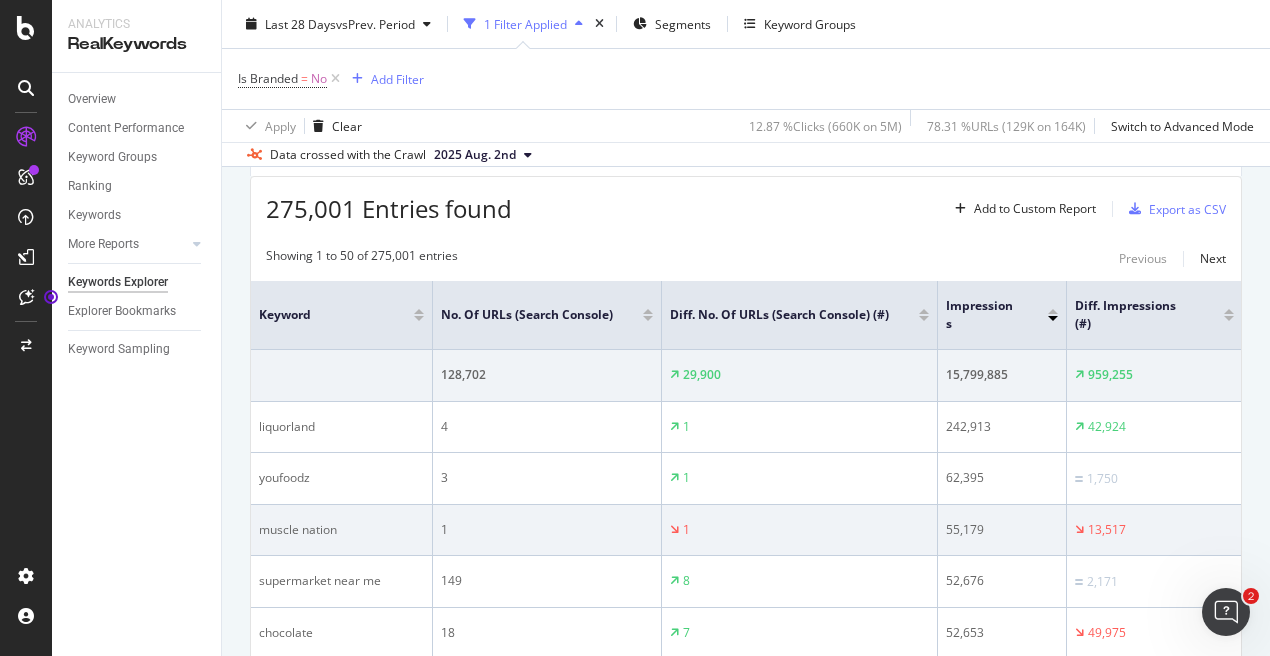 scroll, scrollTop: 217, scrollLeft: 0, axis: vertical 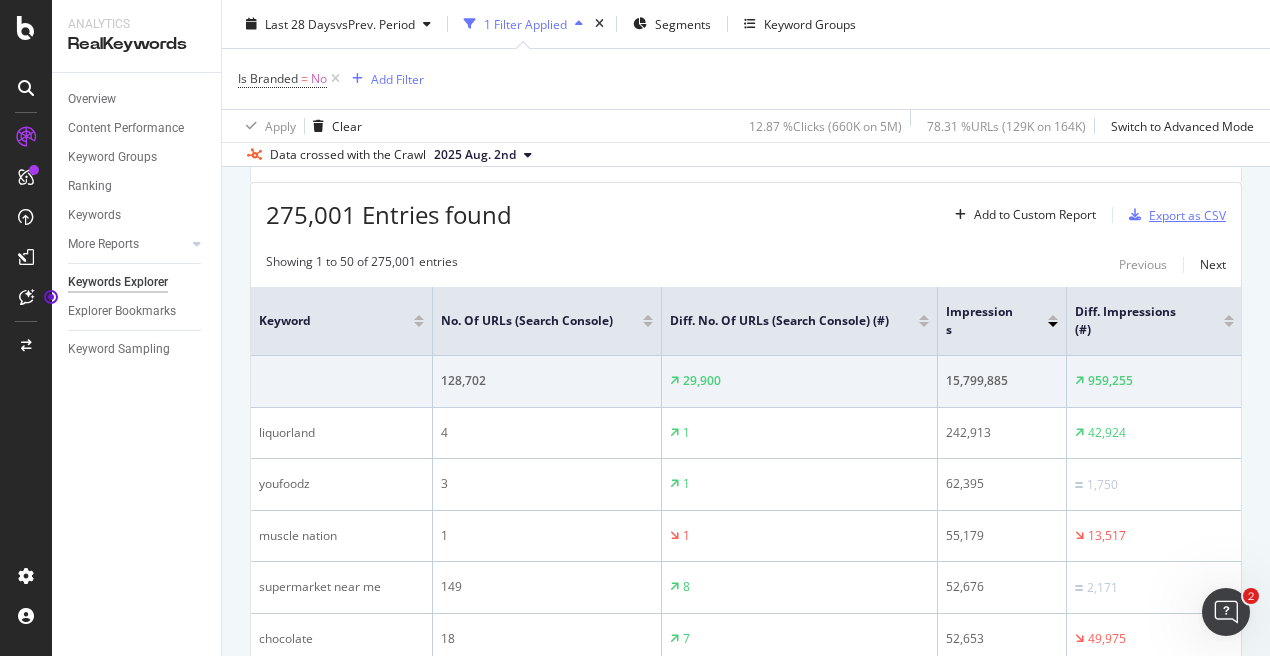 click on "Export as CSV" at bounding box center [1187, 215] 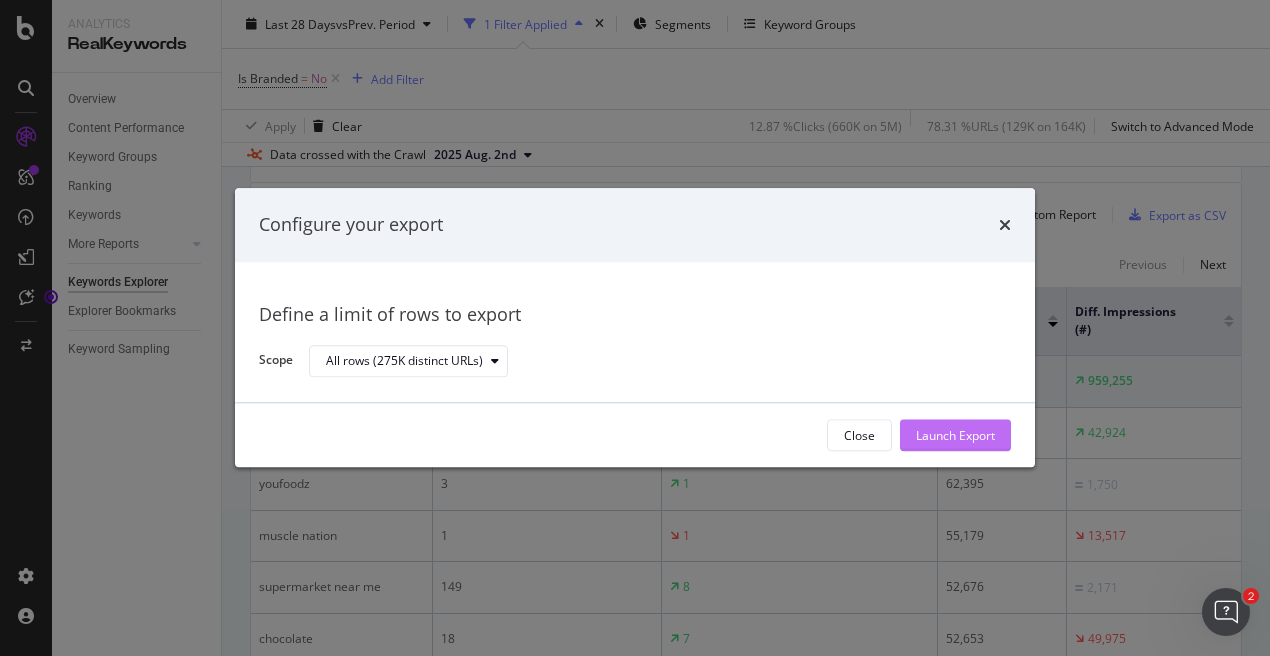 click on "Launch Export" at bounding box center (955, 436) 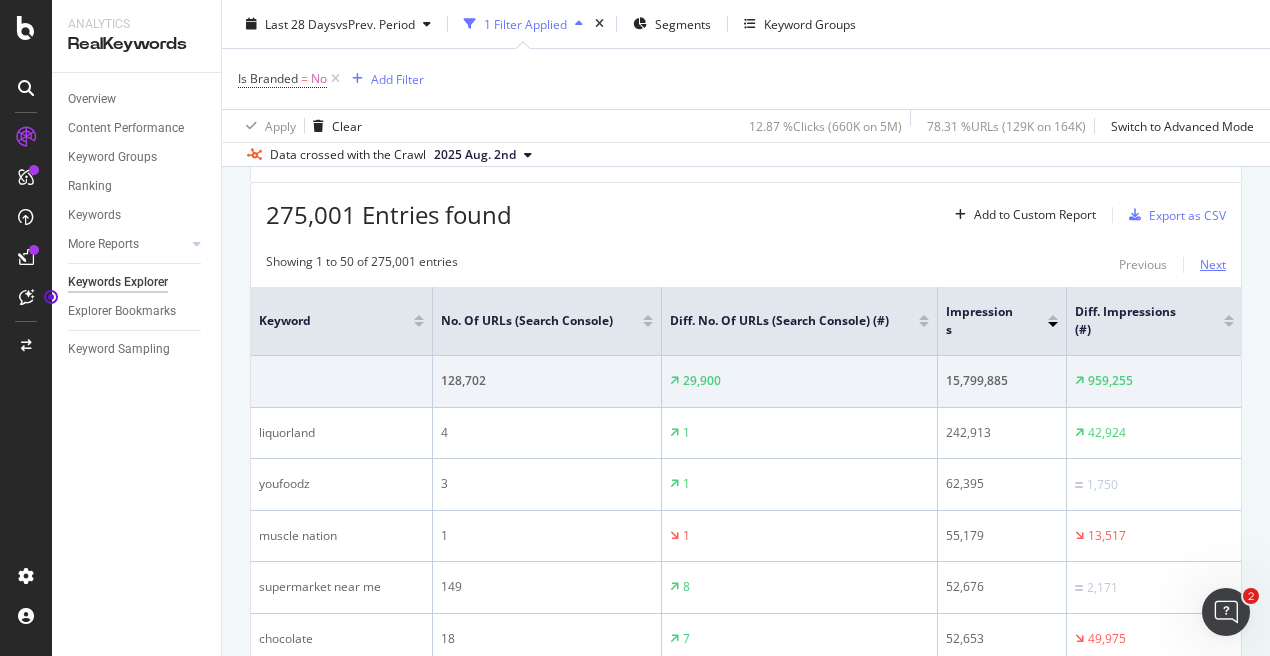 click on "Next" at bounding box center [1213, 264] 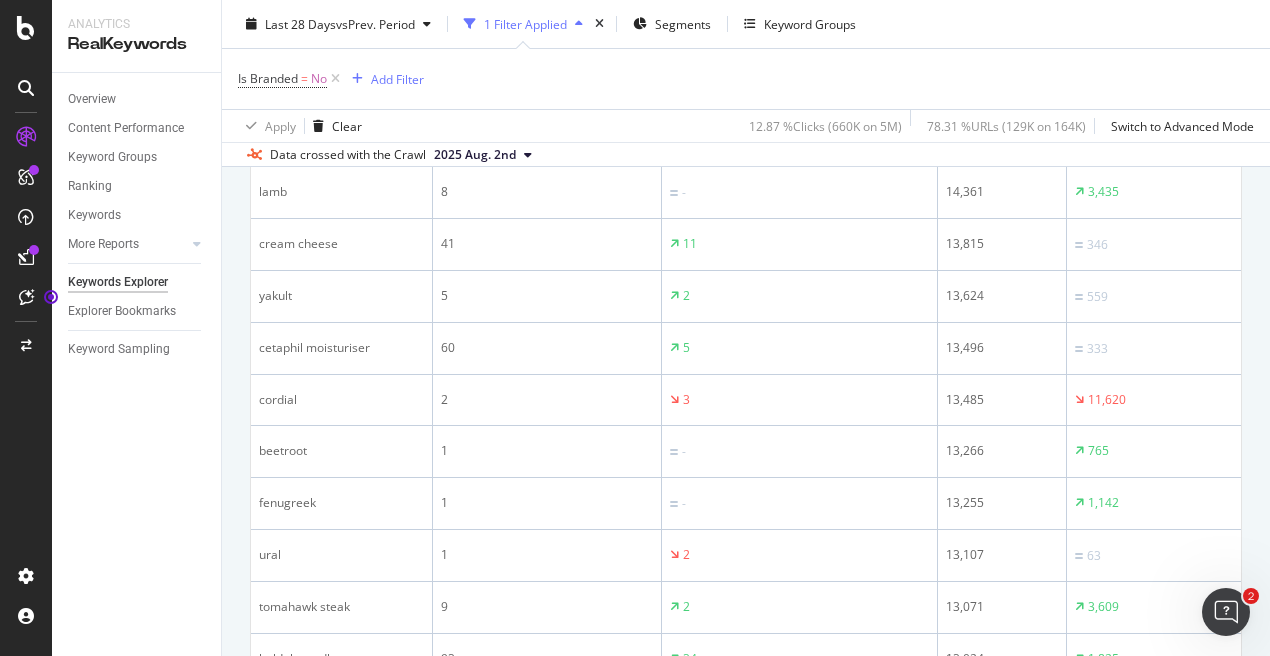 scroll, scrollTop: 1385, scrollLeft: 0, axis: vertical 